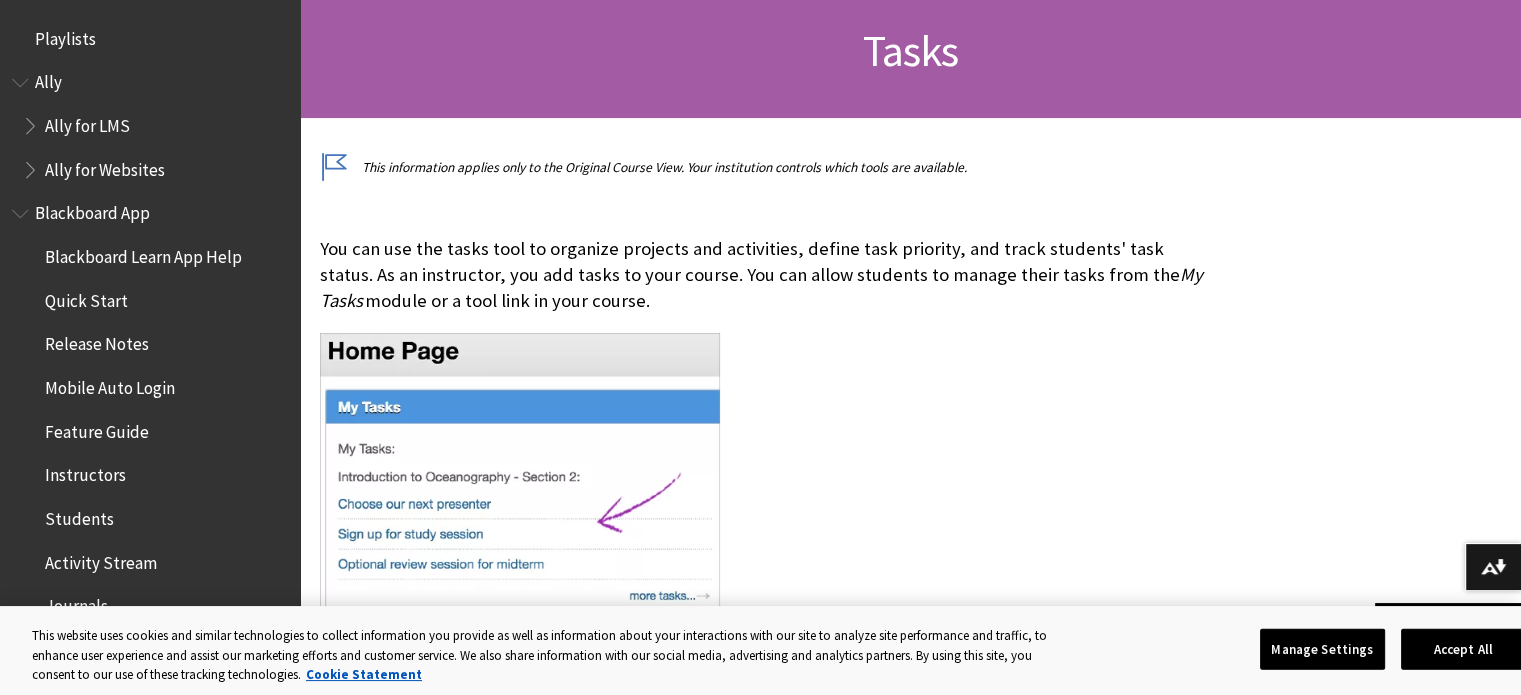 scroll, scrollTop: 300, scrollLeft: 0, axis: vertical 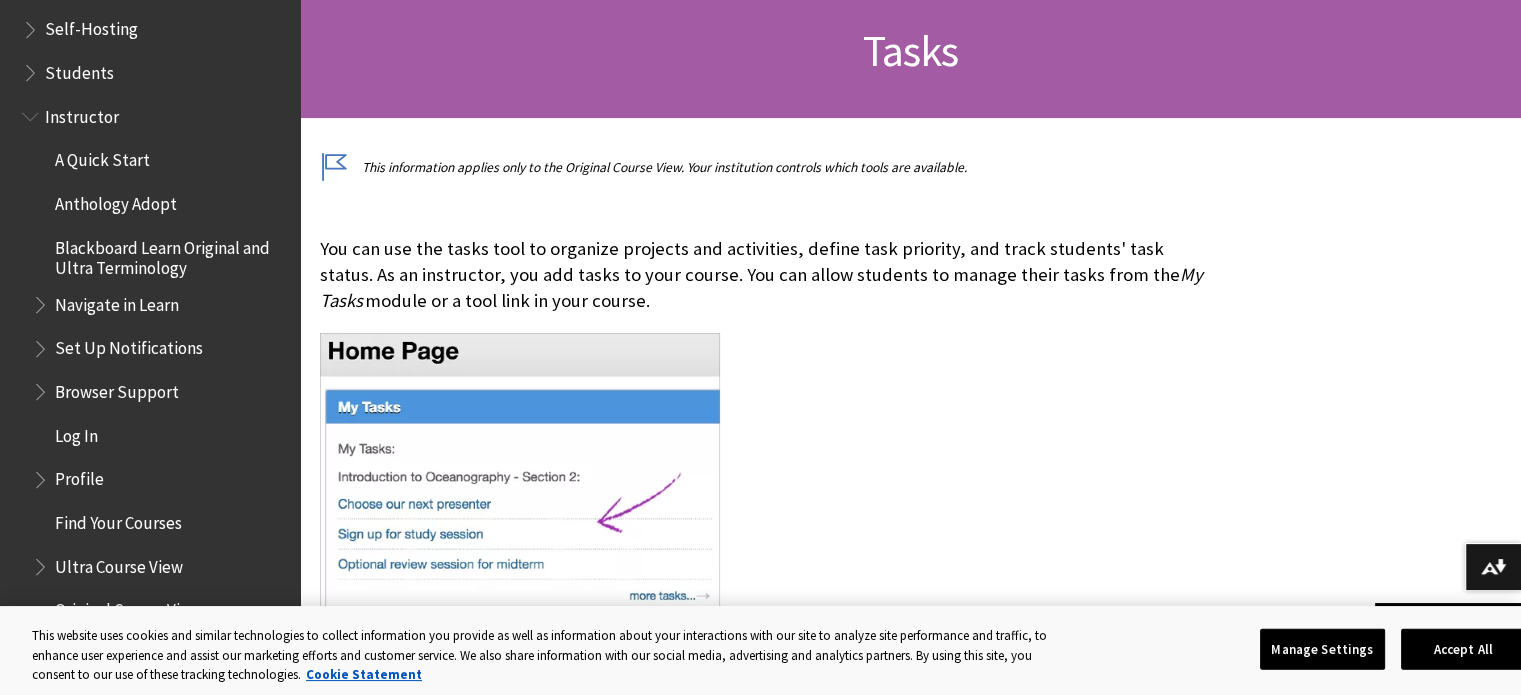 click at bounding box center [32, 68] 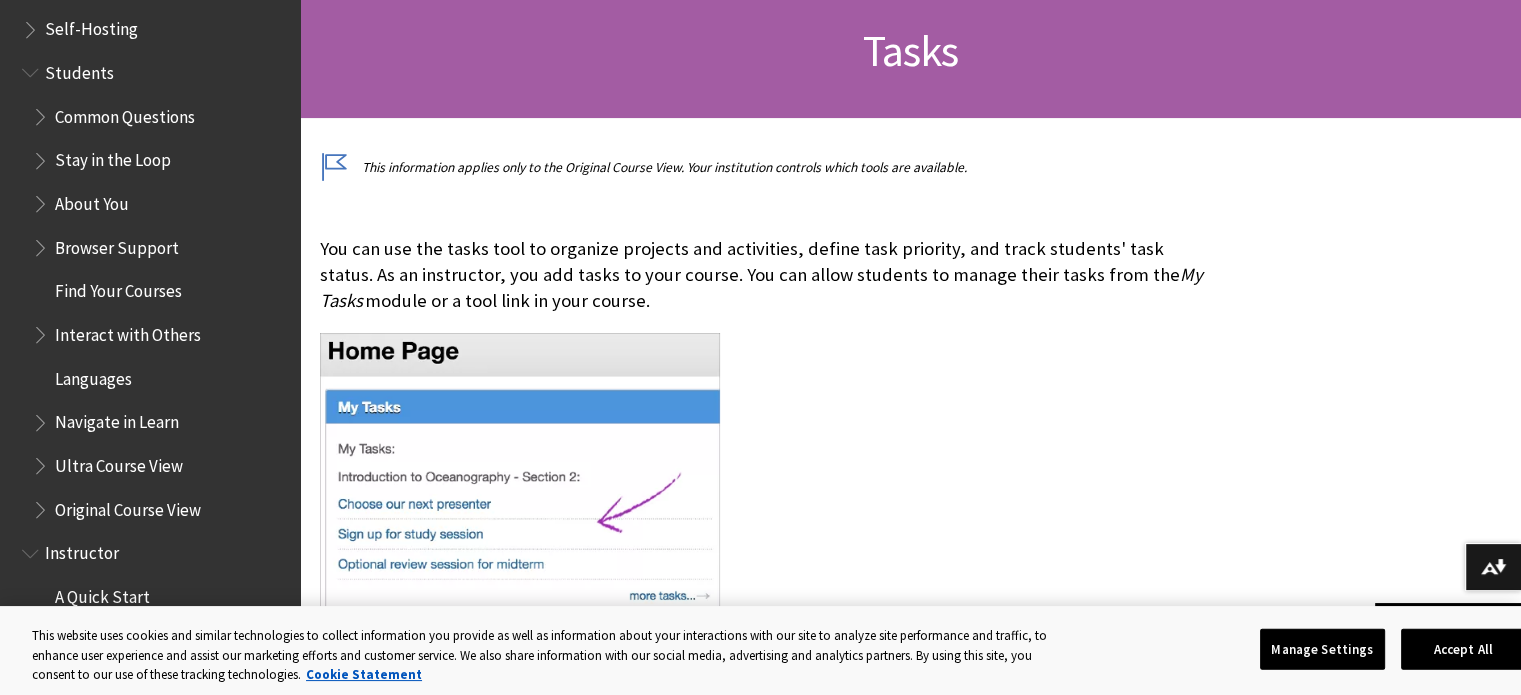 click at bounding box center (42, 461) 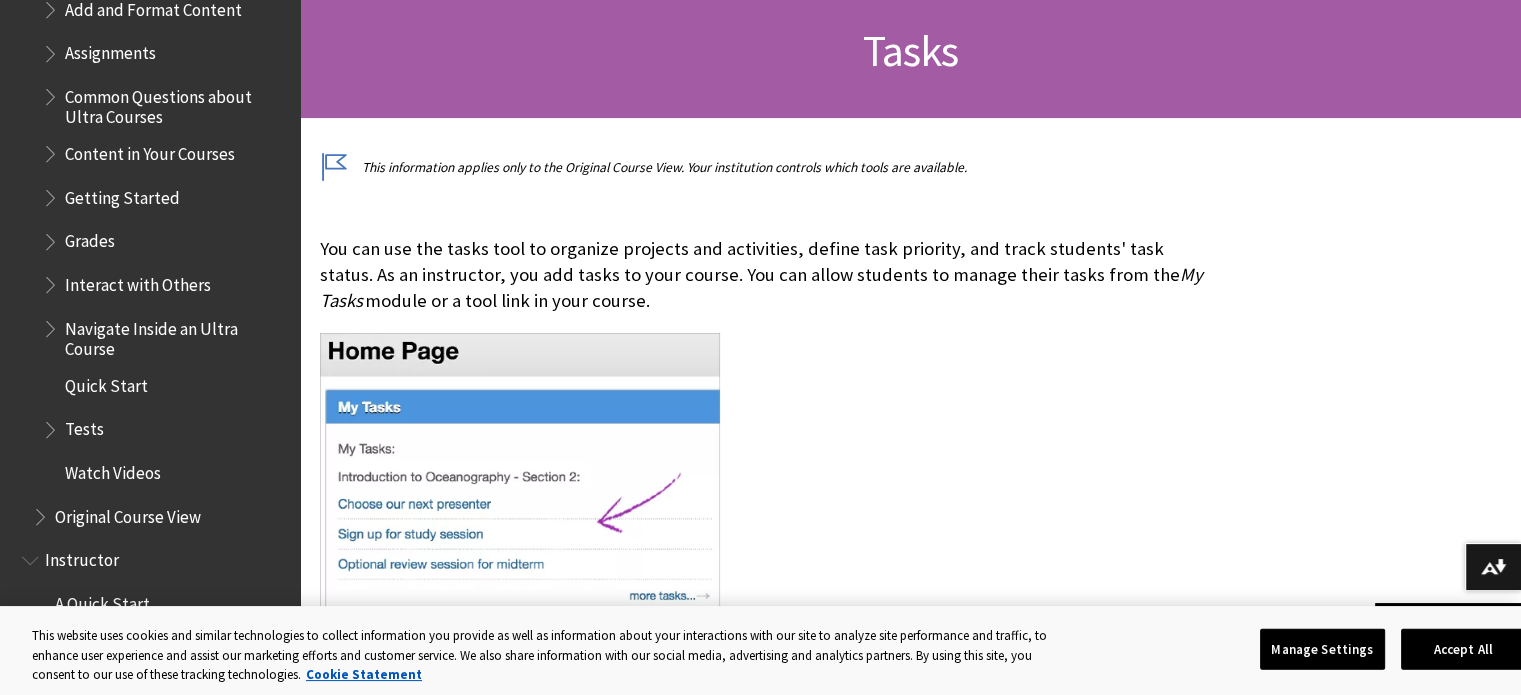 scroll, scrollTop: 2500, scrollLeft: 0, axis: vertical 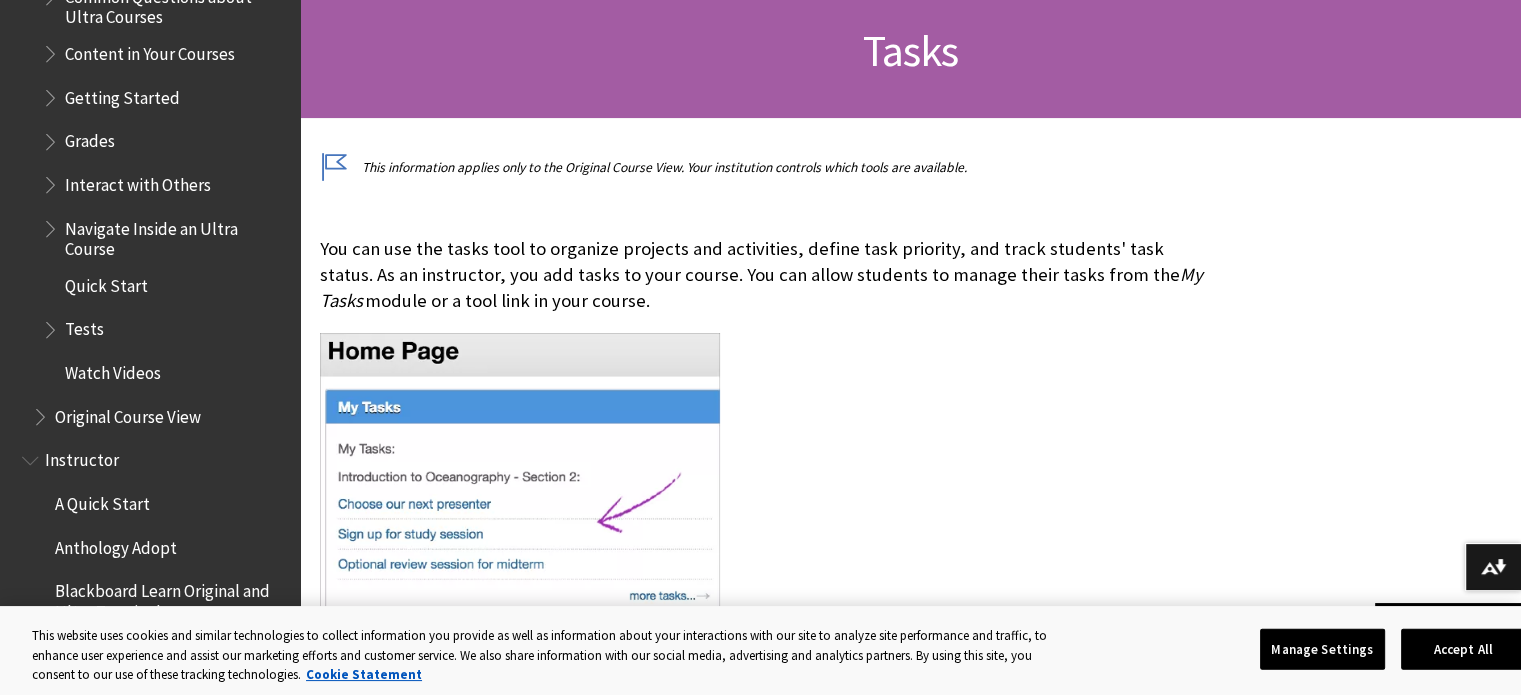 click at bounding box center (42, 412) 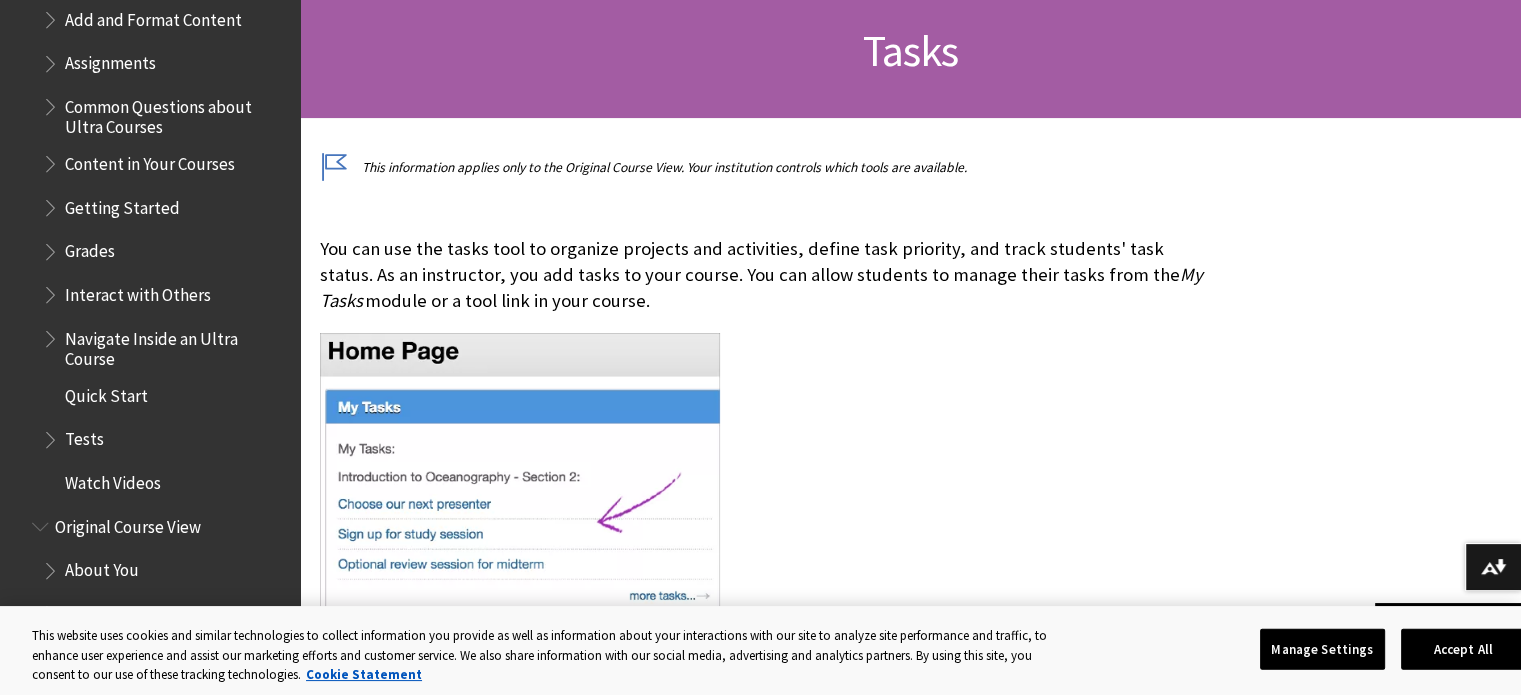 scroll, scrollTop: 2300, scrollLeft: 0, axis: vertical 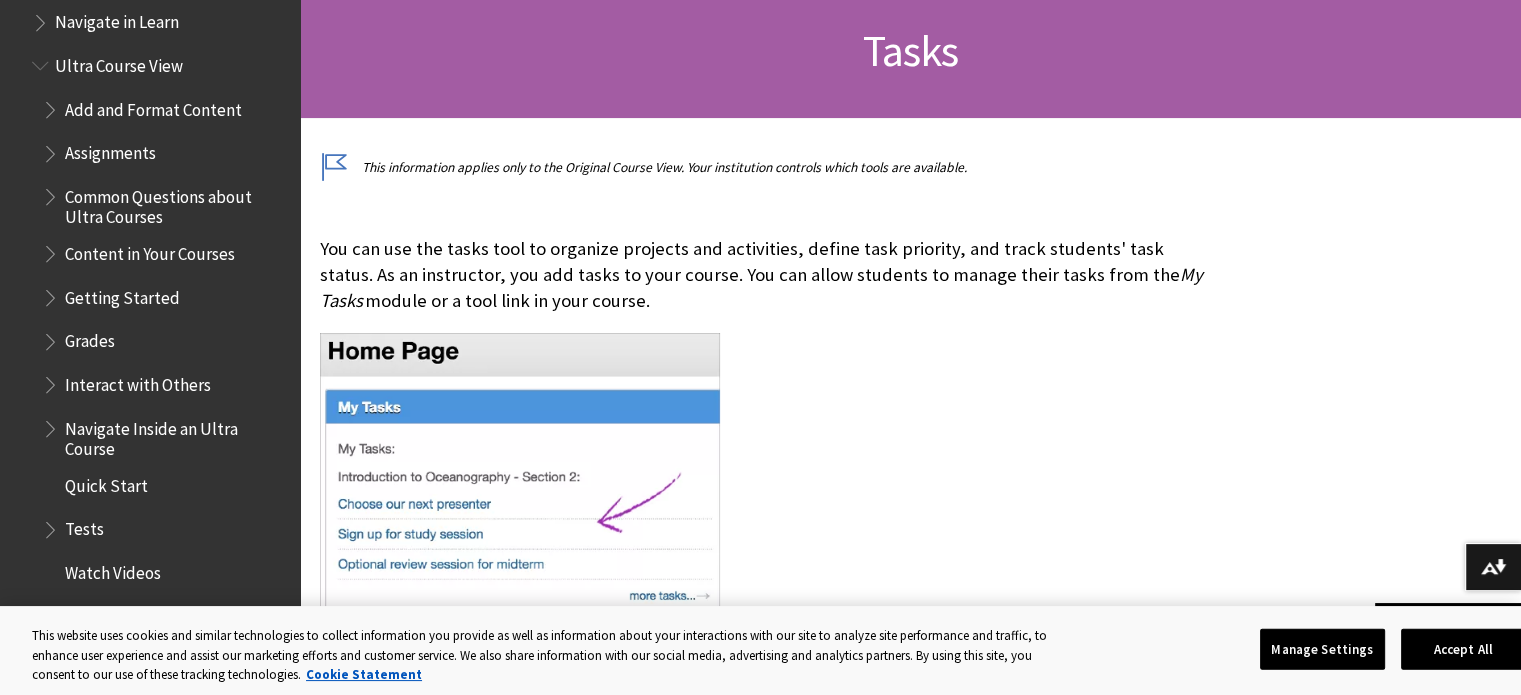 click at bounding box center (52, 249) 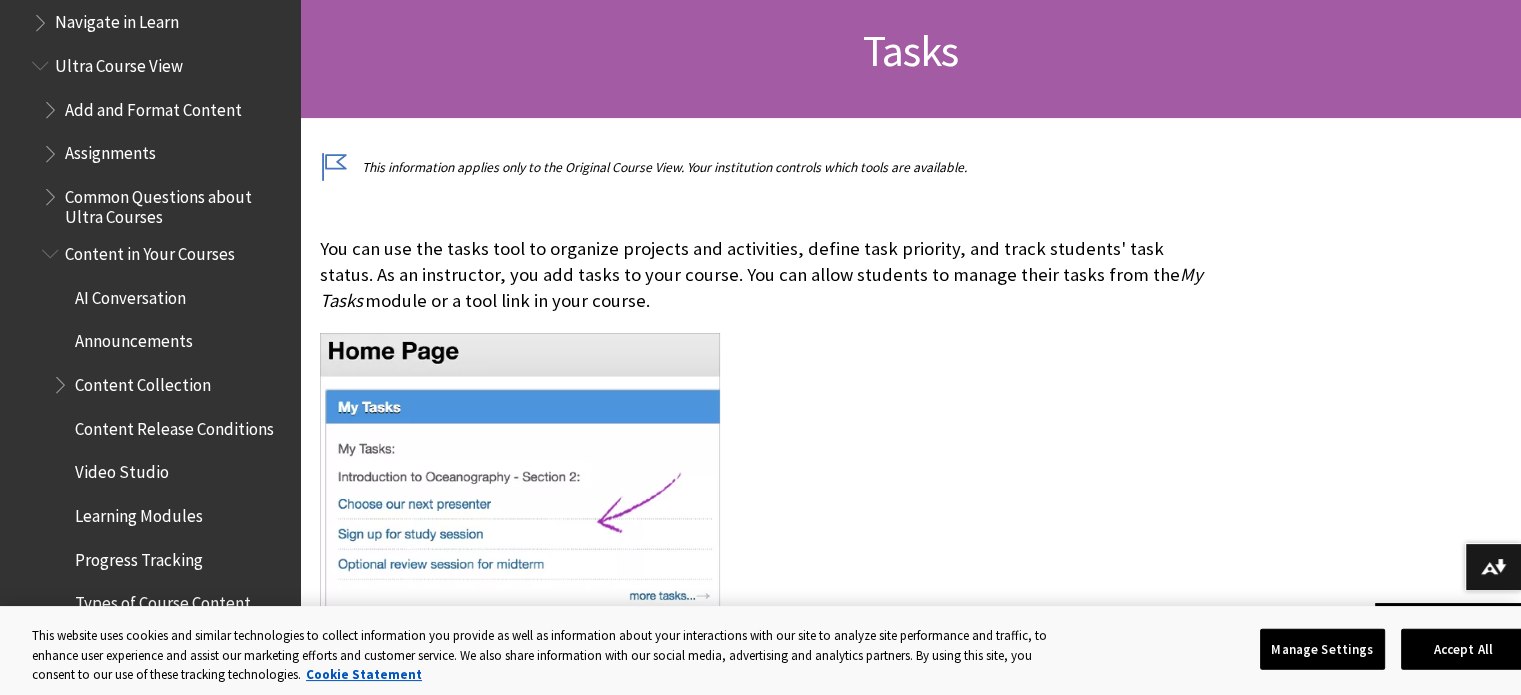 scroll, scrollTop: 2400, scrollLeft: 0, axis: vertical 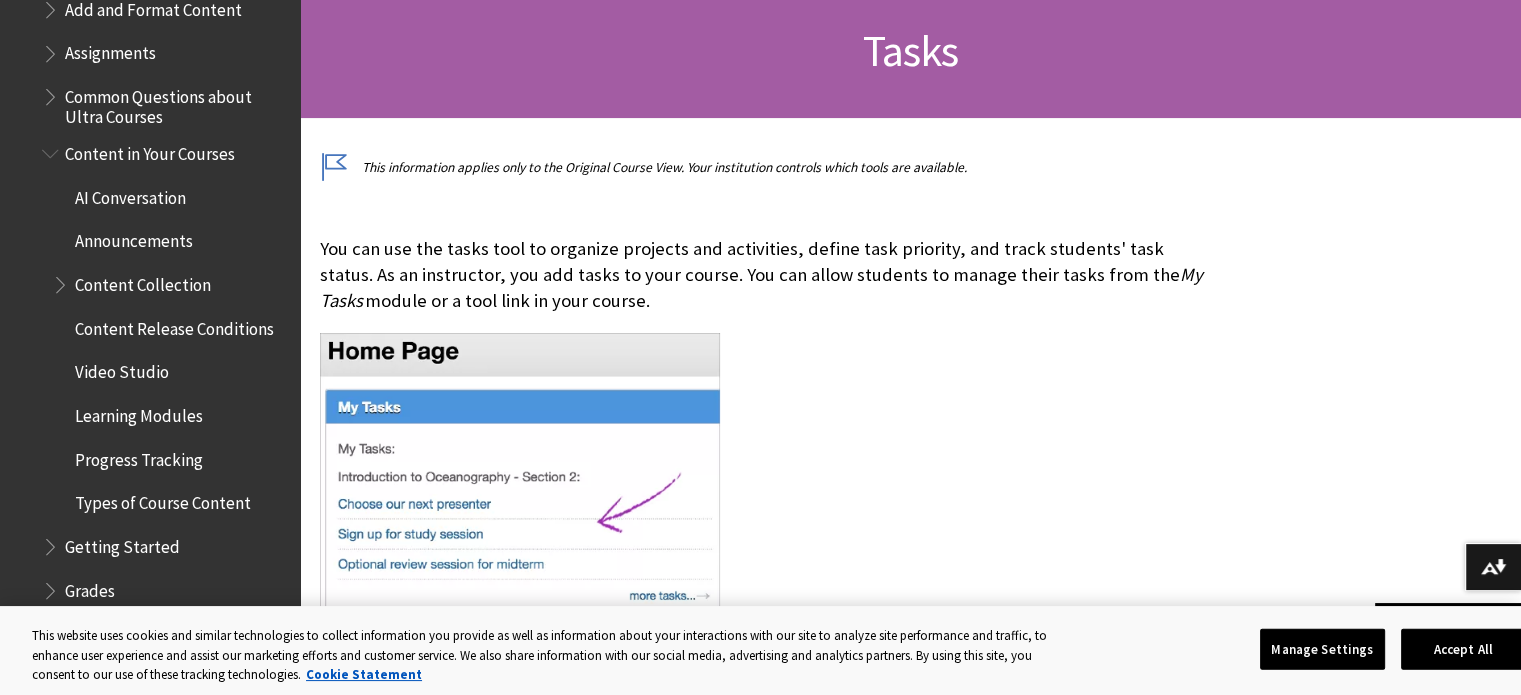 click on "Progress Tracking" at bounding box center [139, 456] 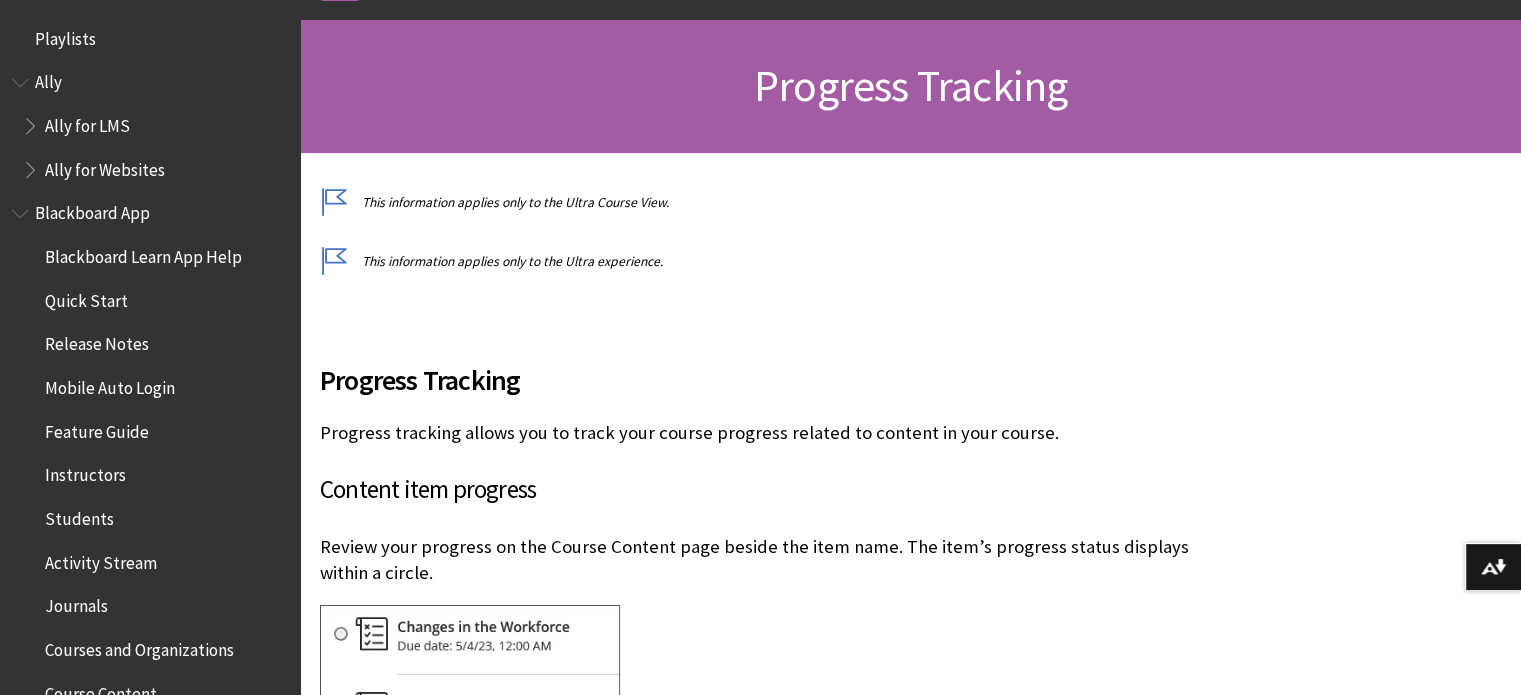 scroll, scrollTop: 300, scrollLeft: 0, axis: vertical 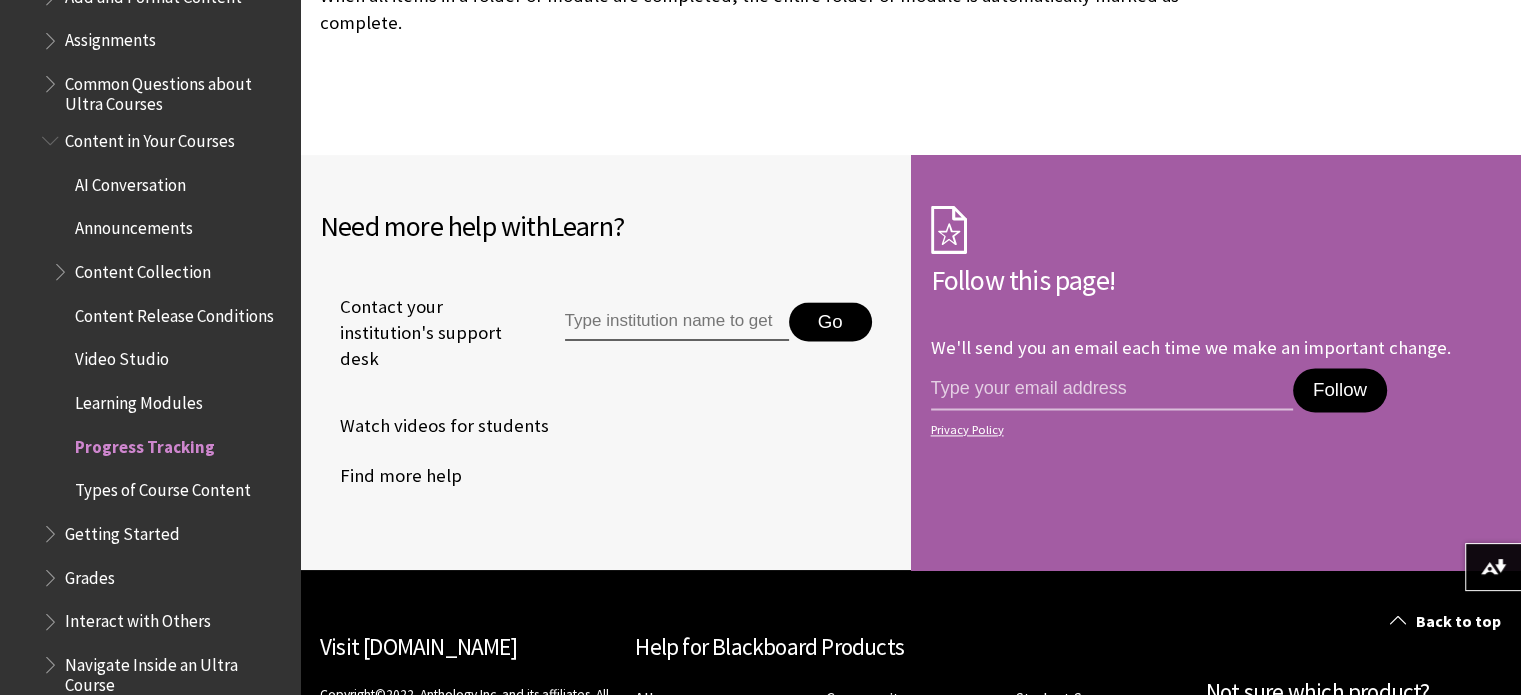 click at bounding box center [62, 267] 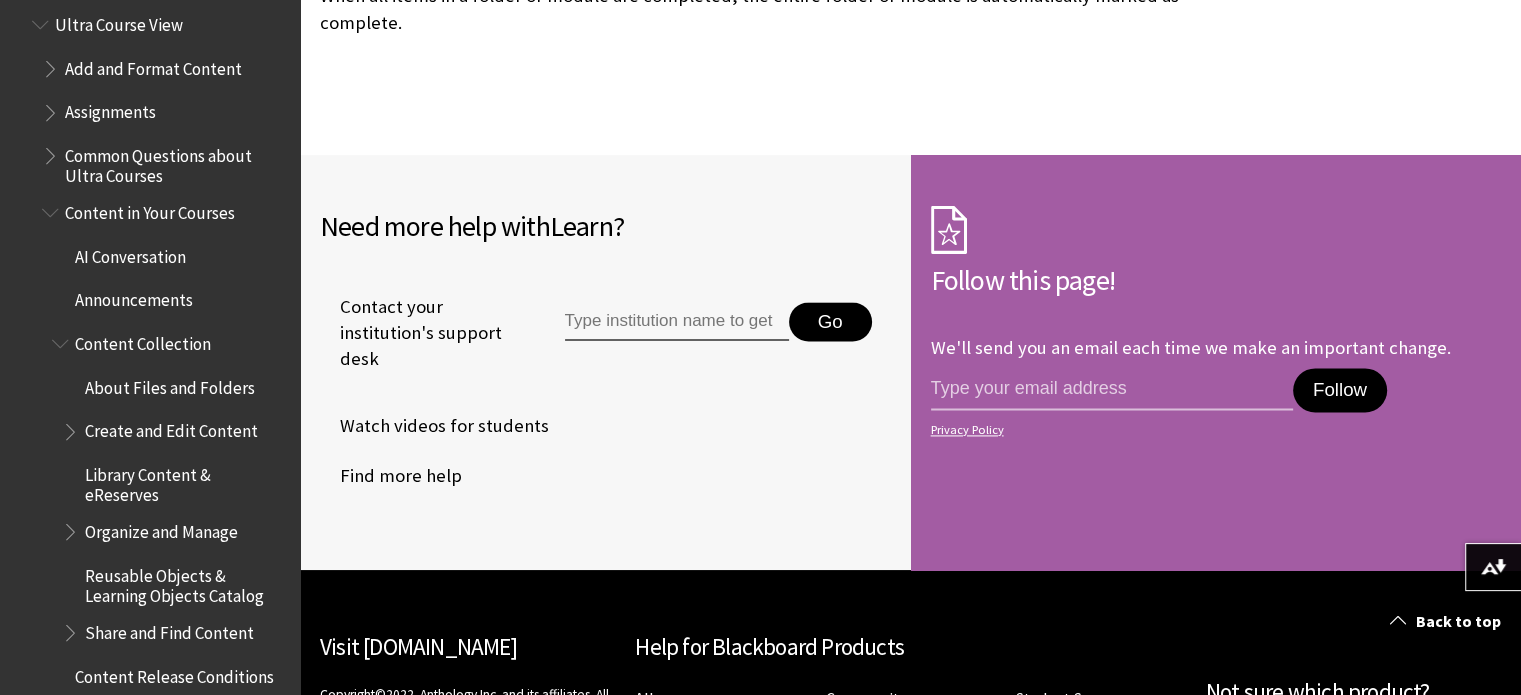 scroll, scrollTop: 2313, scrollLeft: 0, axis: vertical 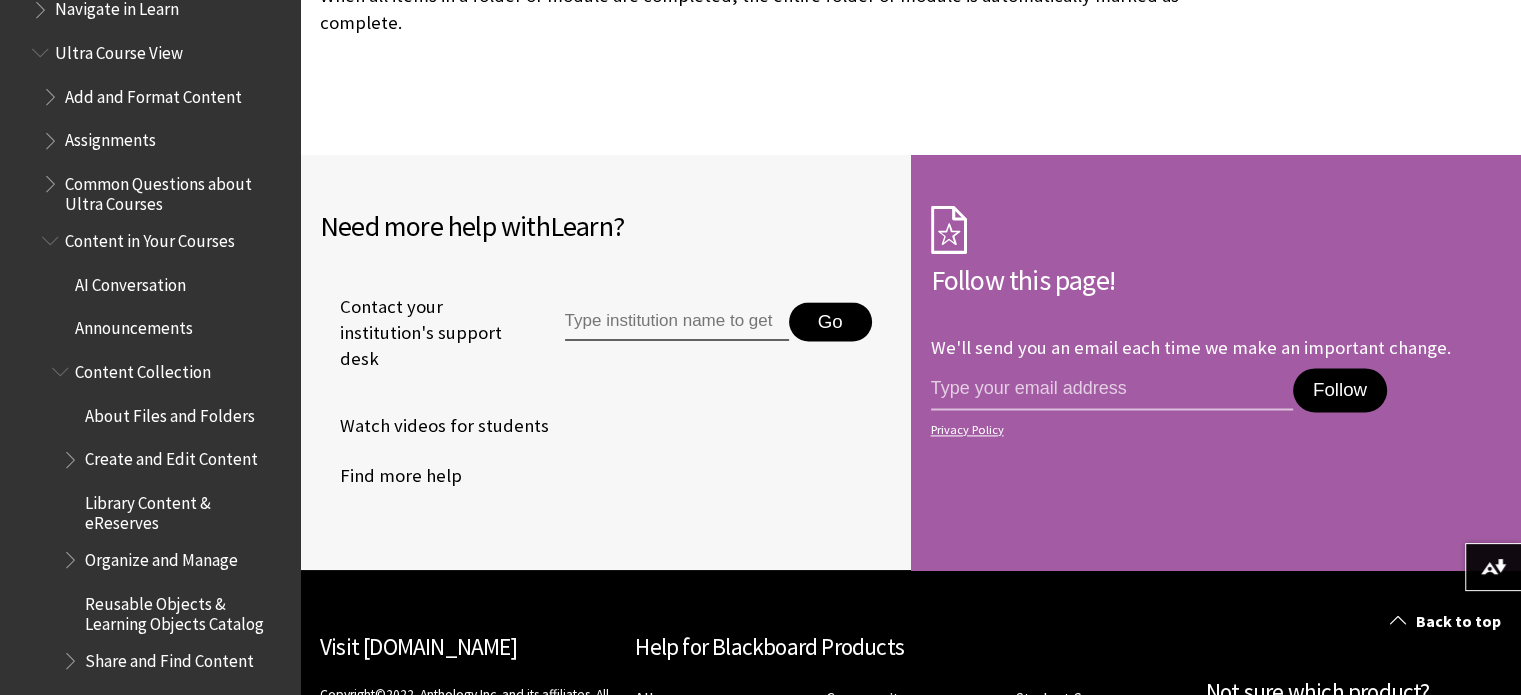 click at bounding box center [52, 236] 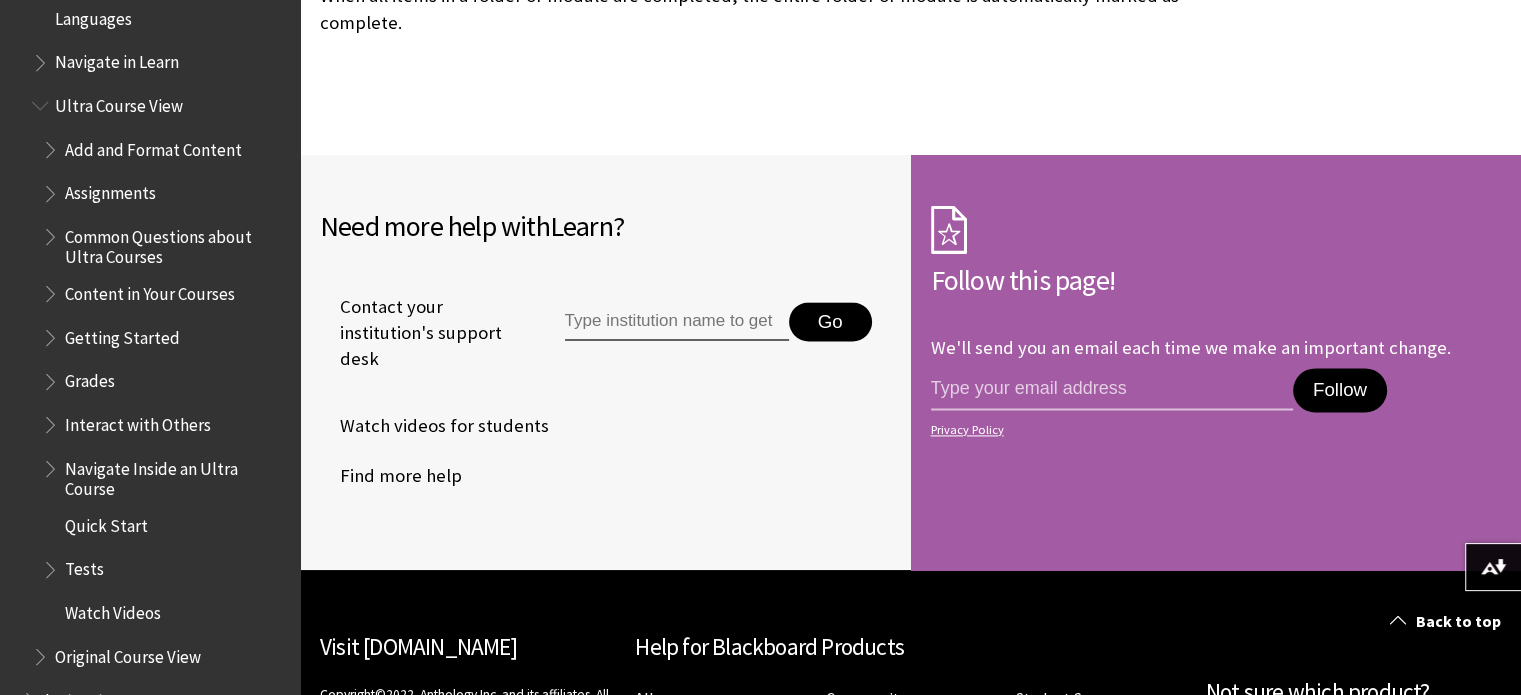 scroll, scrollTop: 2213, scrollLeft: 0, axis: vertical 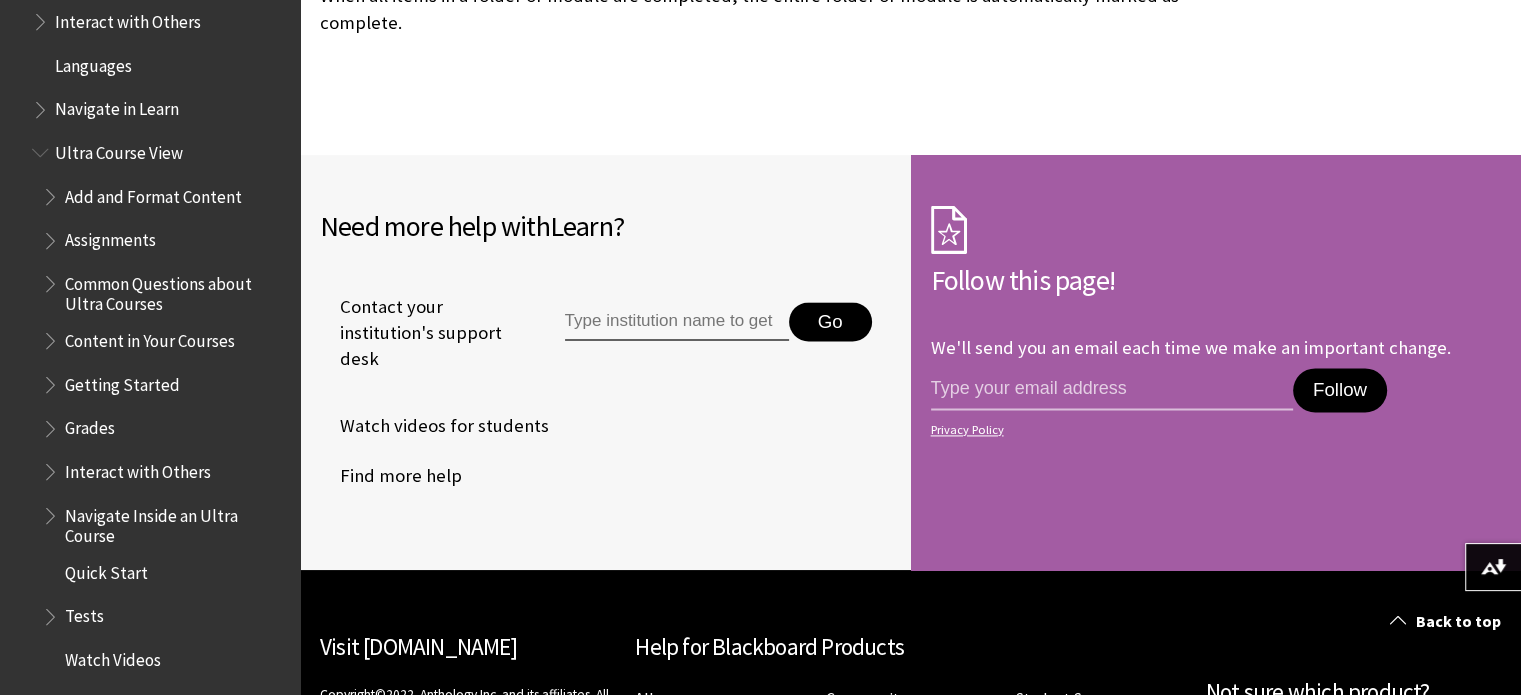 click at bounding box center (52, 236) 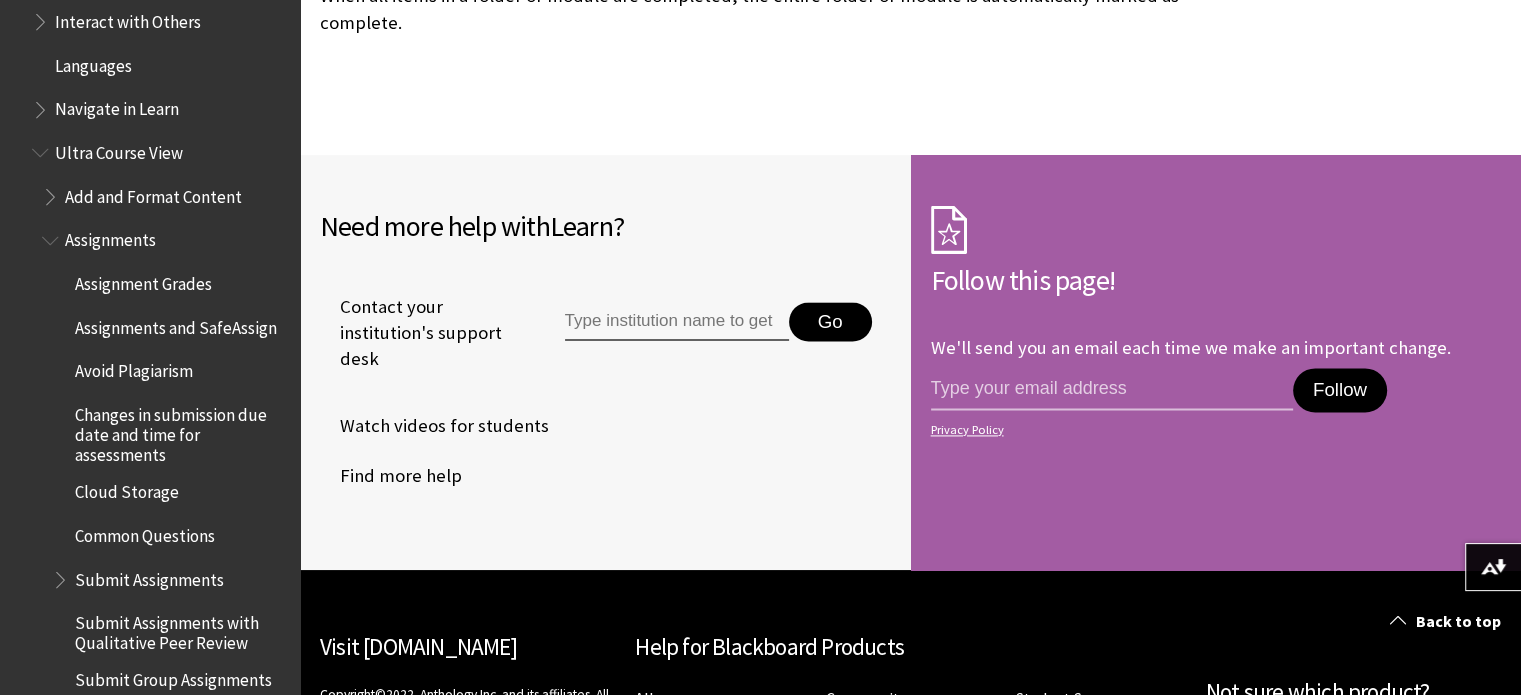 click on "Assignments and SafeAssign" at bounding box center (176, 324) 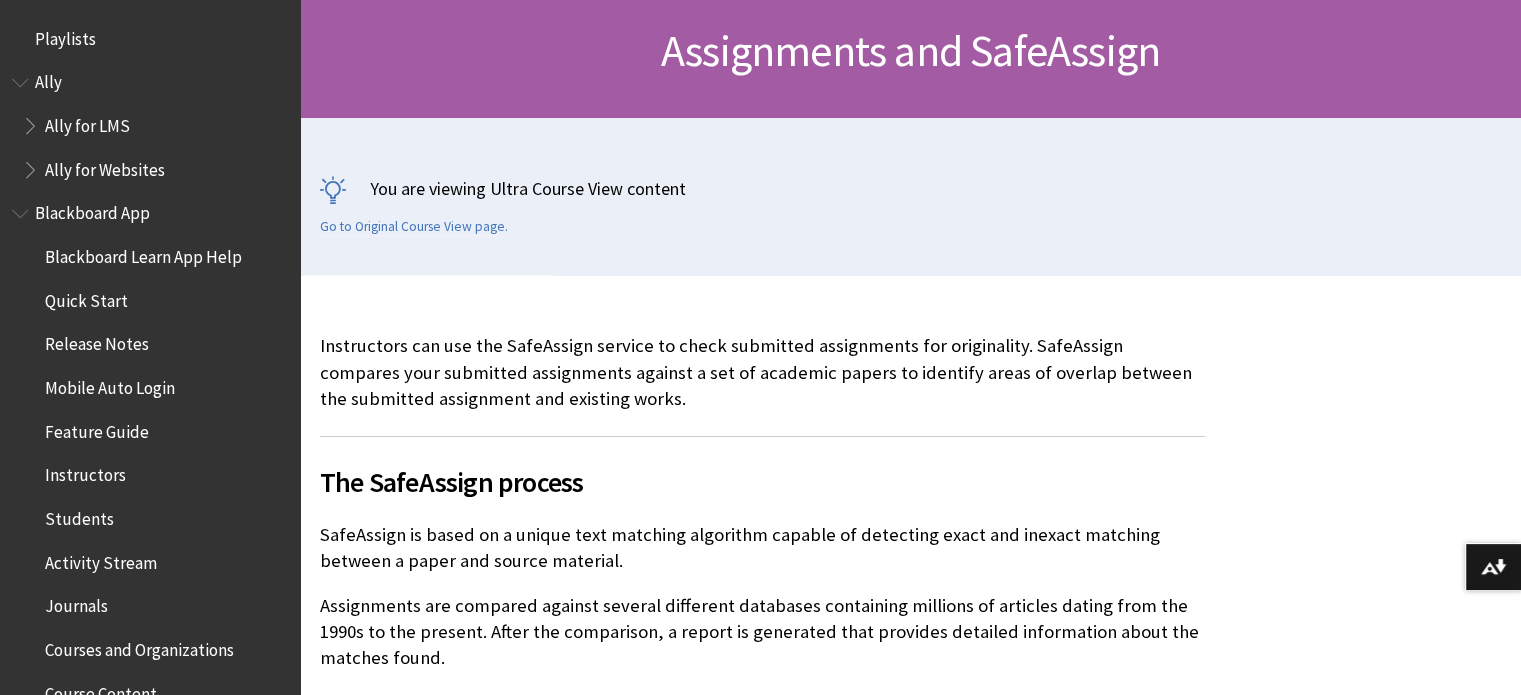 scroll, scrollTop: 0, scrollLeft: 0, axis: both 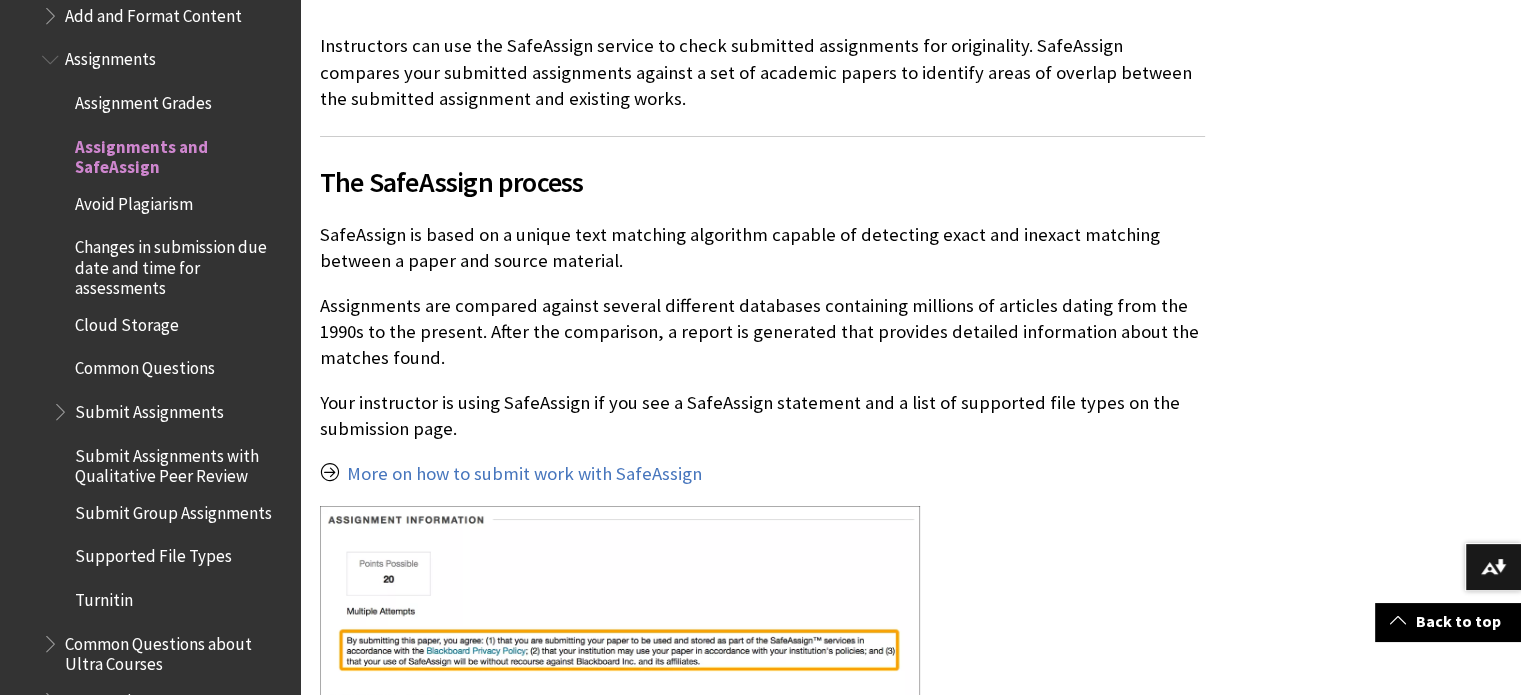 click on "Changes in submission due date and time for assessments" at bounding box center (180, 264) 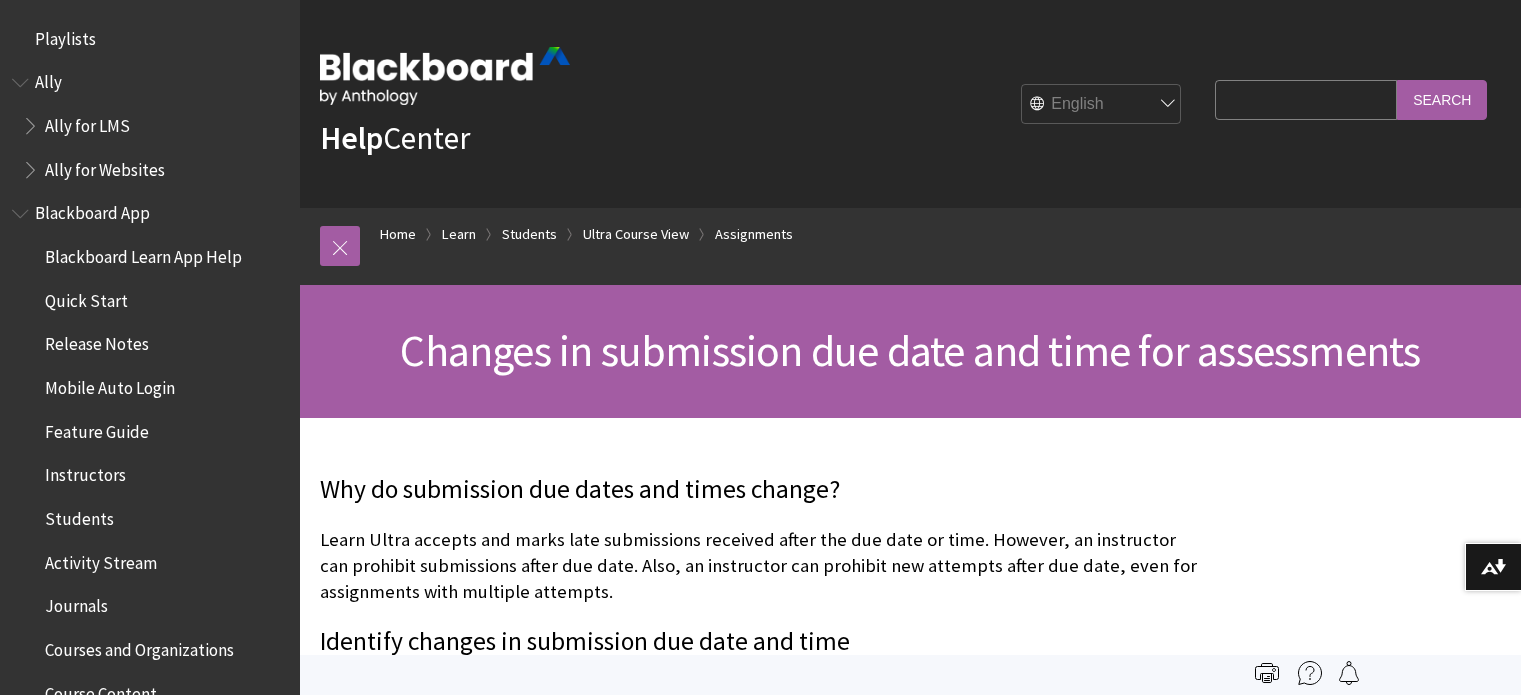 scroll, scrollTop: 0, scrollLeft: 0, axis: both 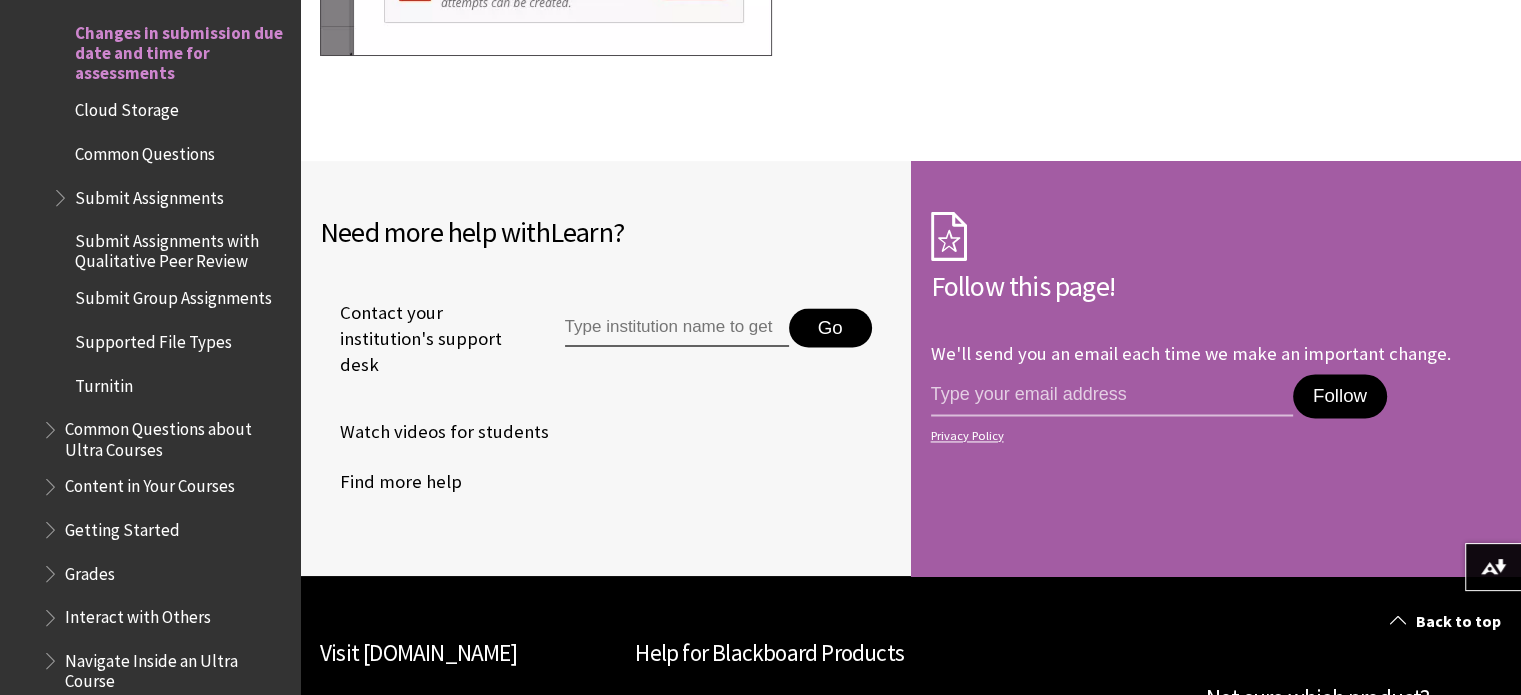 click at bounding box center (62, 193) 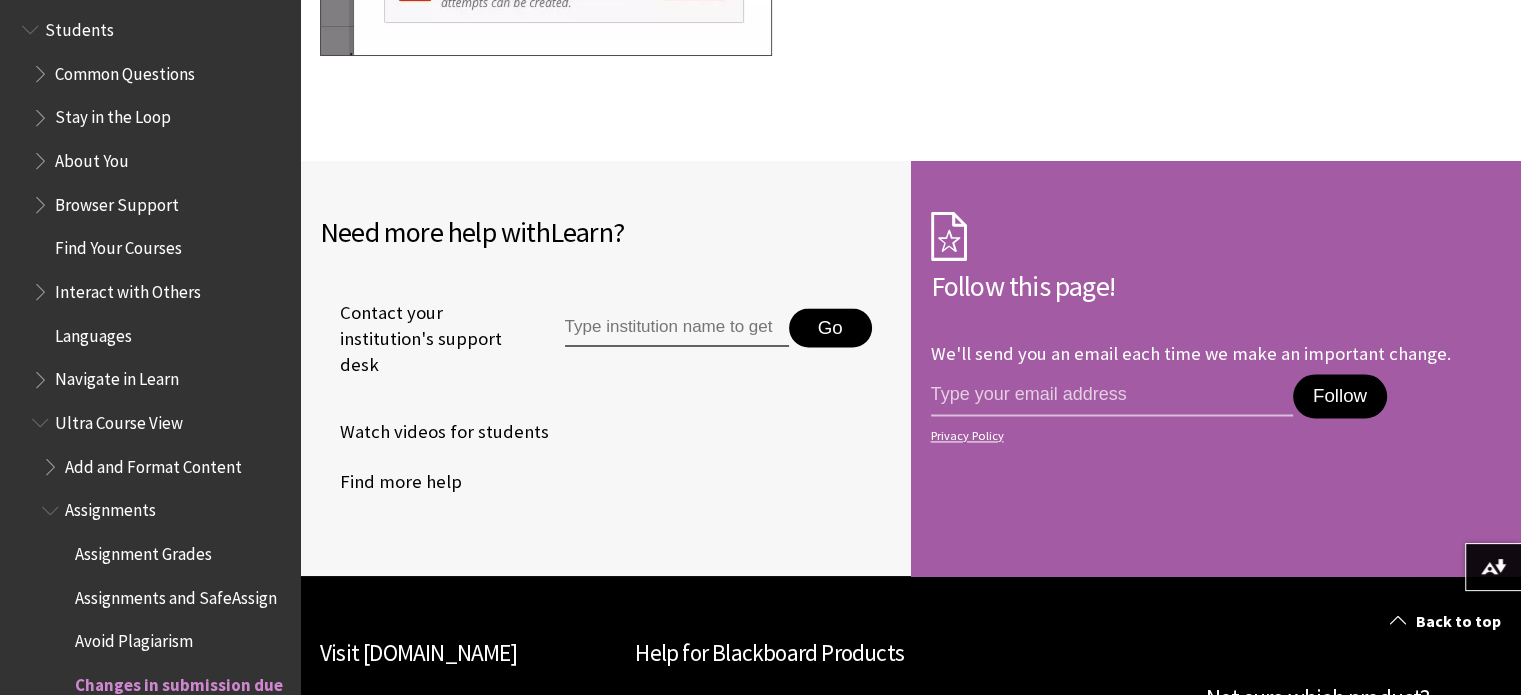 scroll, scrollTop: 1895, scrollLeft: 0, axis: vertical 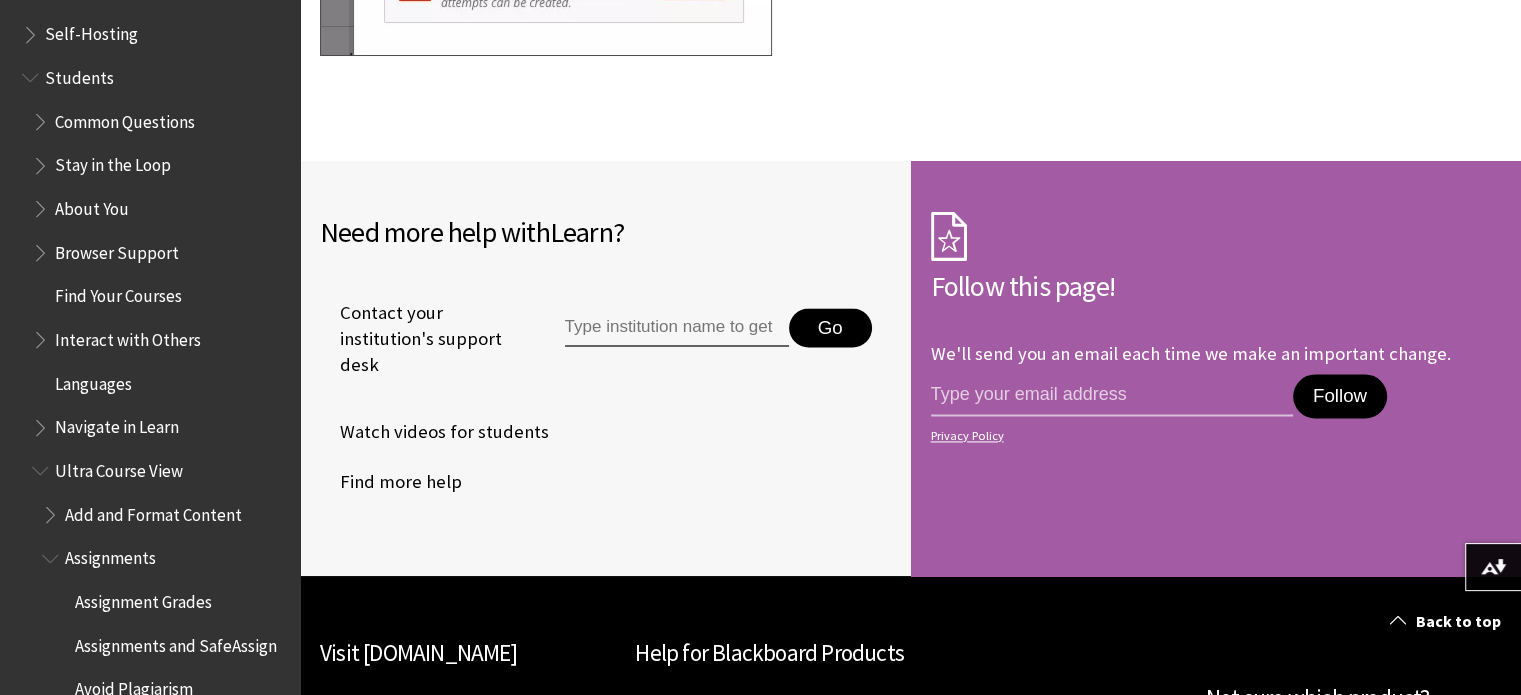 click at bounding box center (42, 423) 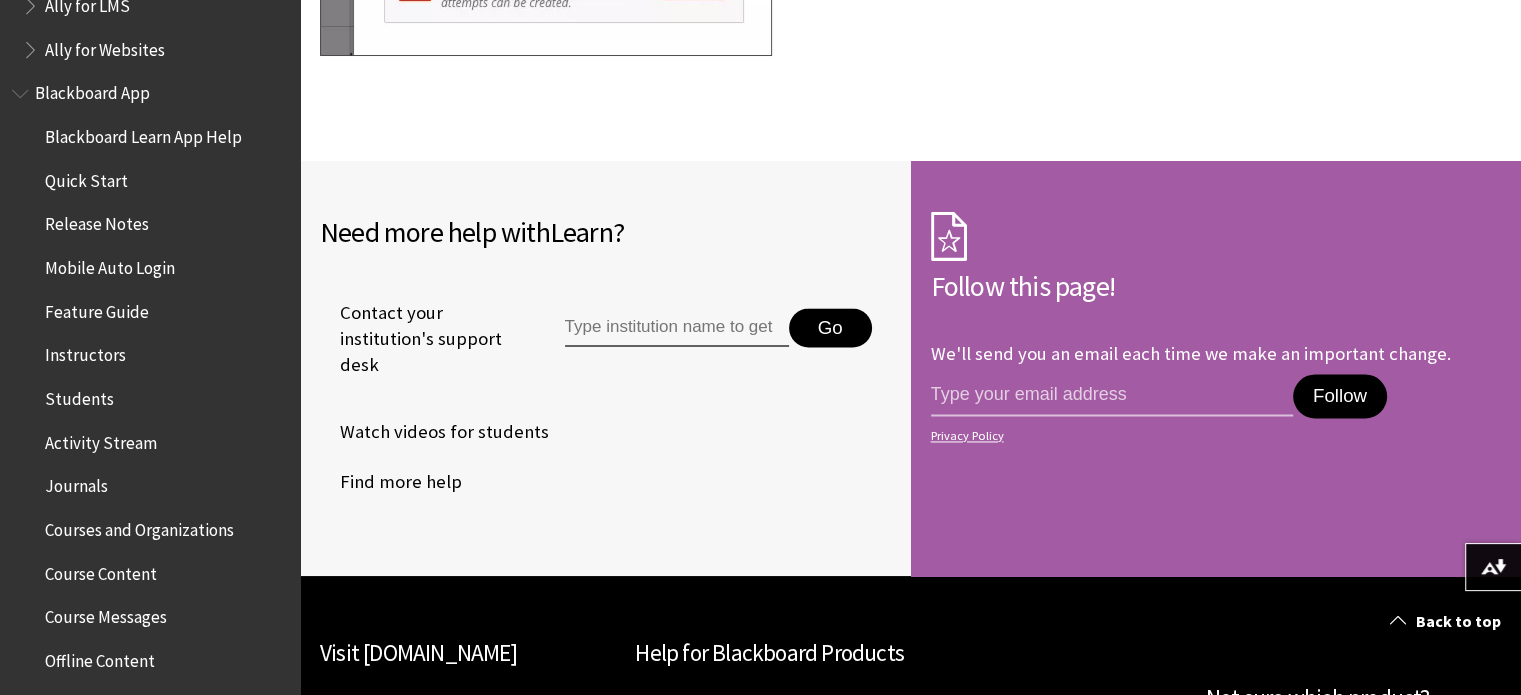 scroll, scrollTop: 0, scrollLeft: 0, axis: both 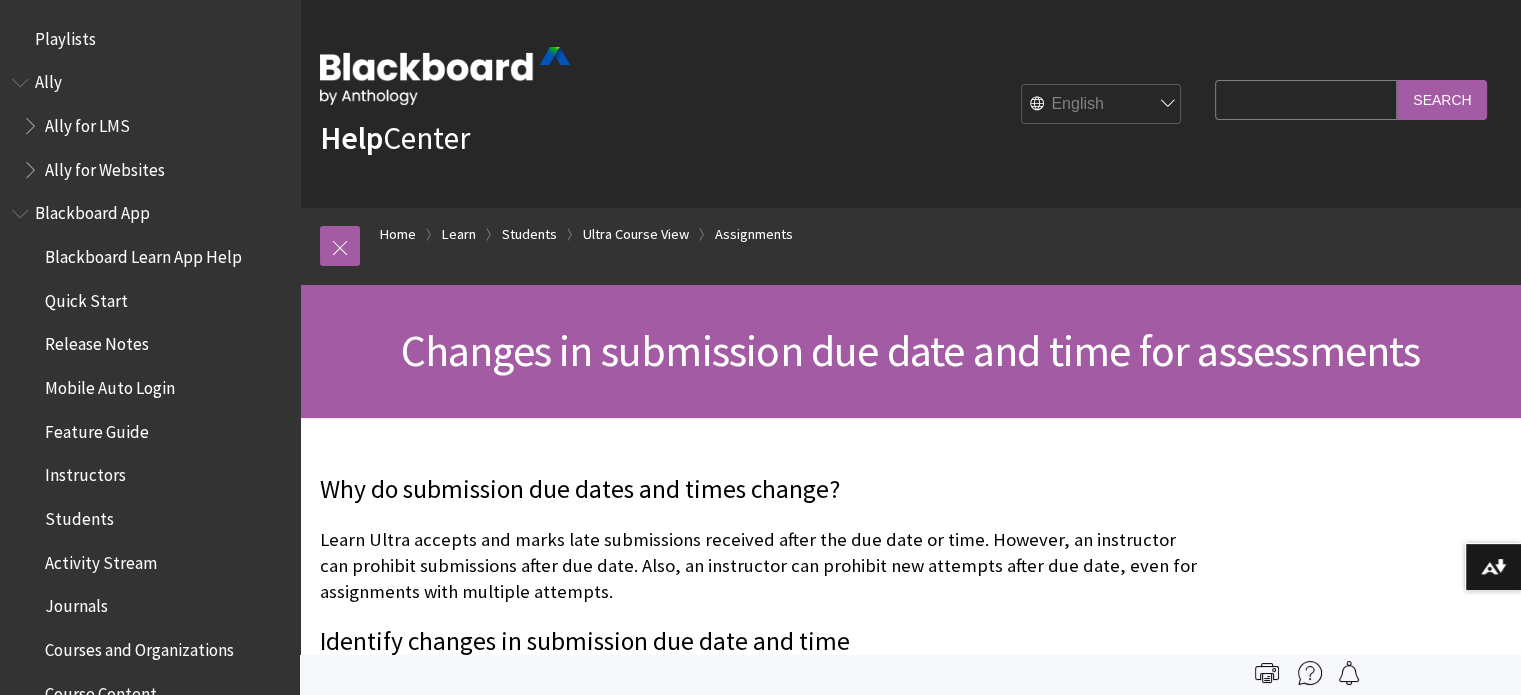 click on "Search Query" at bounding box center (1306, 99) 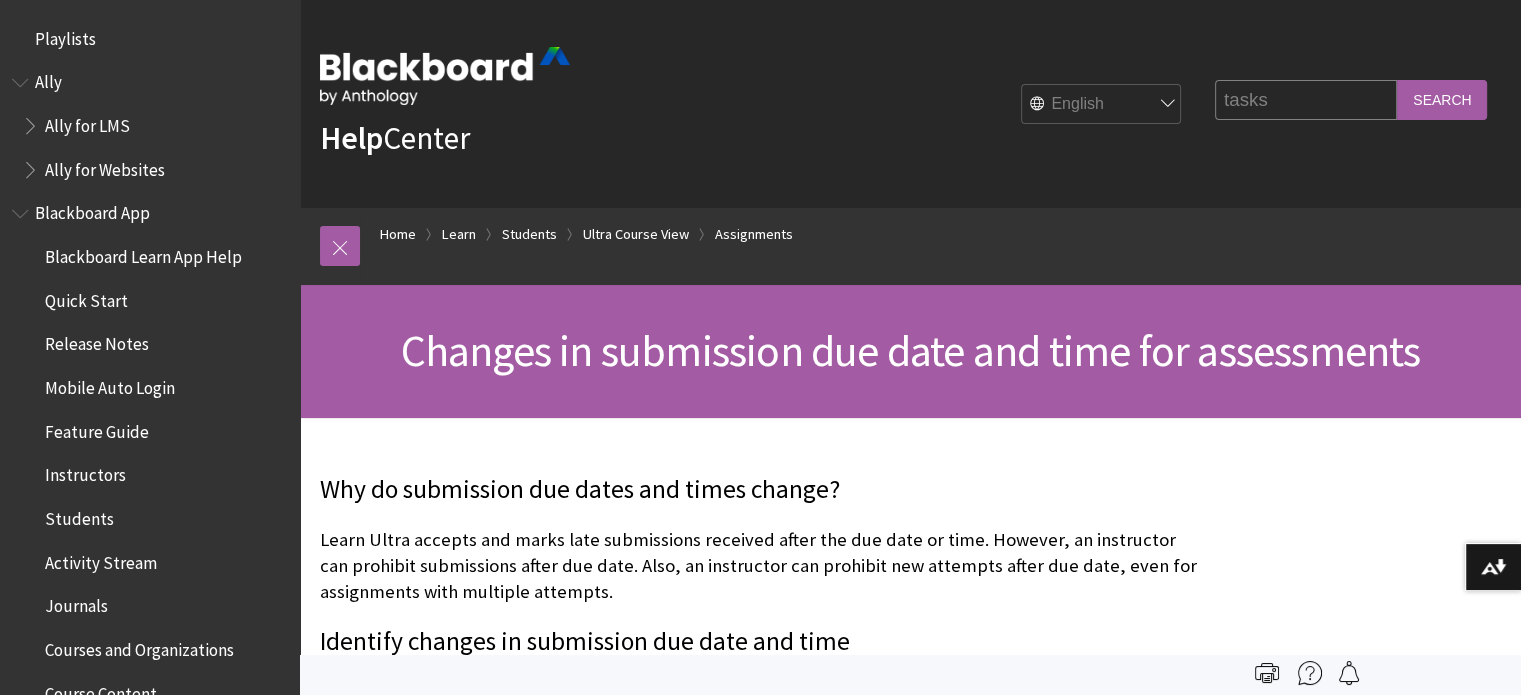 type on "tasks" 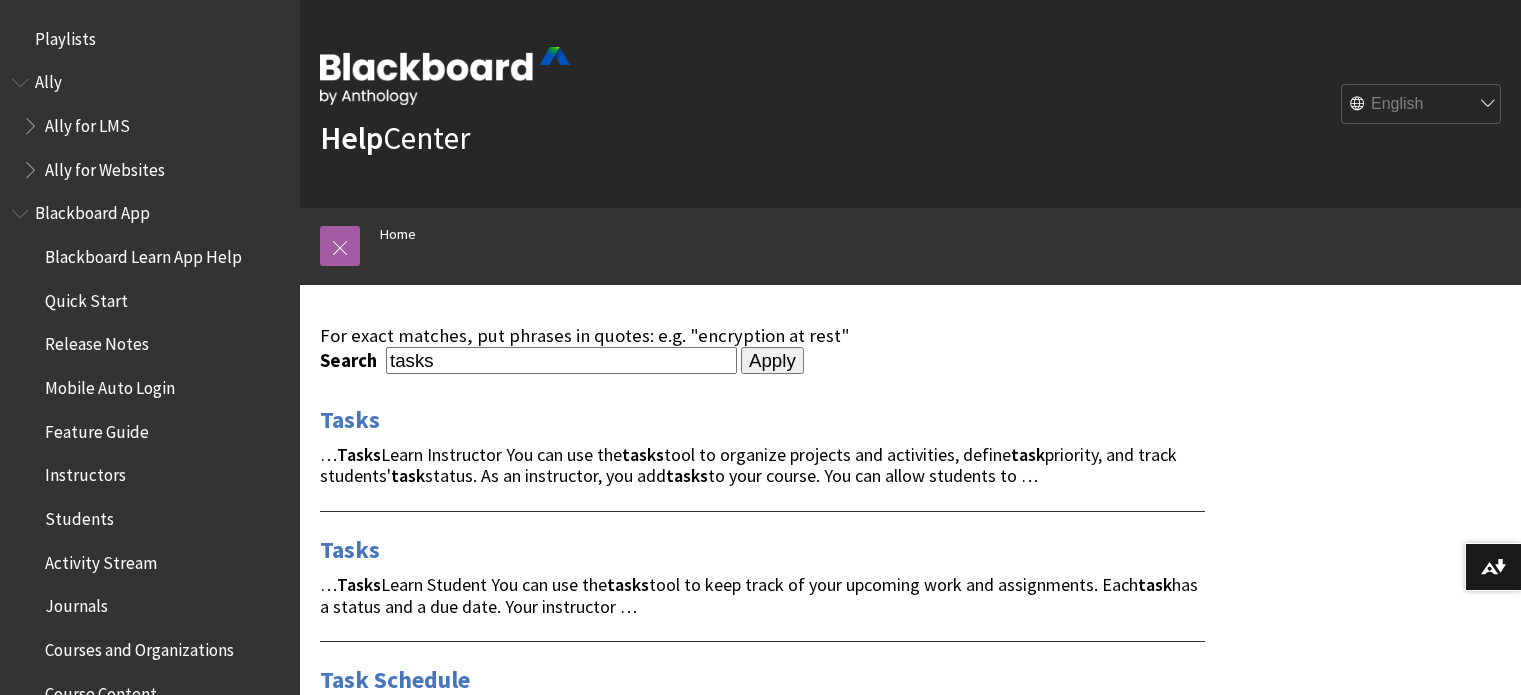 scroll, scrollTop: 0, scrollLeft: 0, axis: both 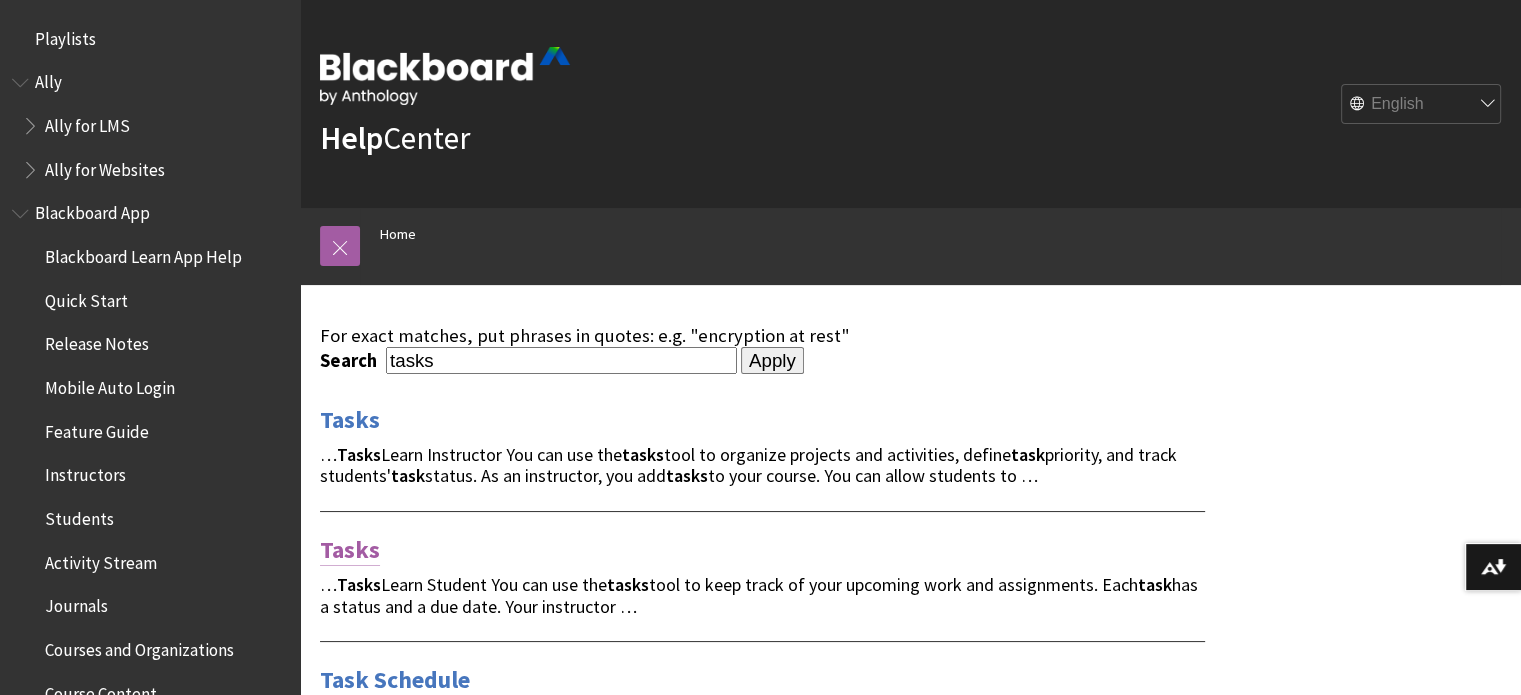 click on "Tasks" at bounding box center (350, 550) 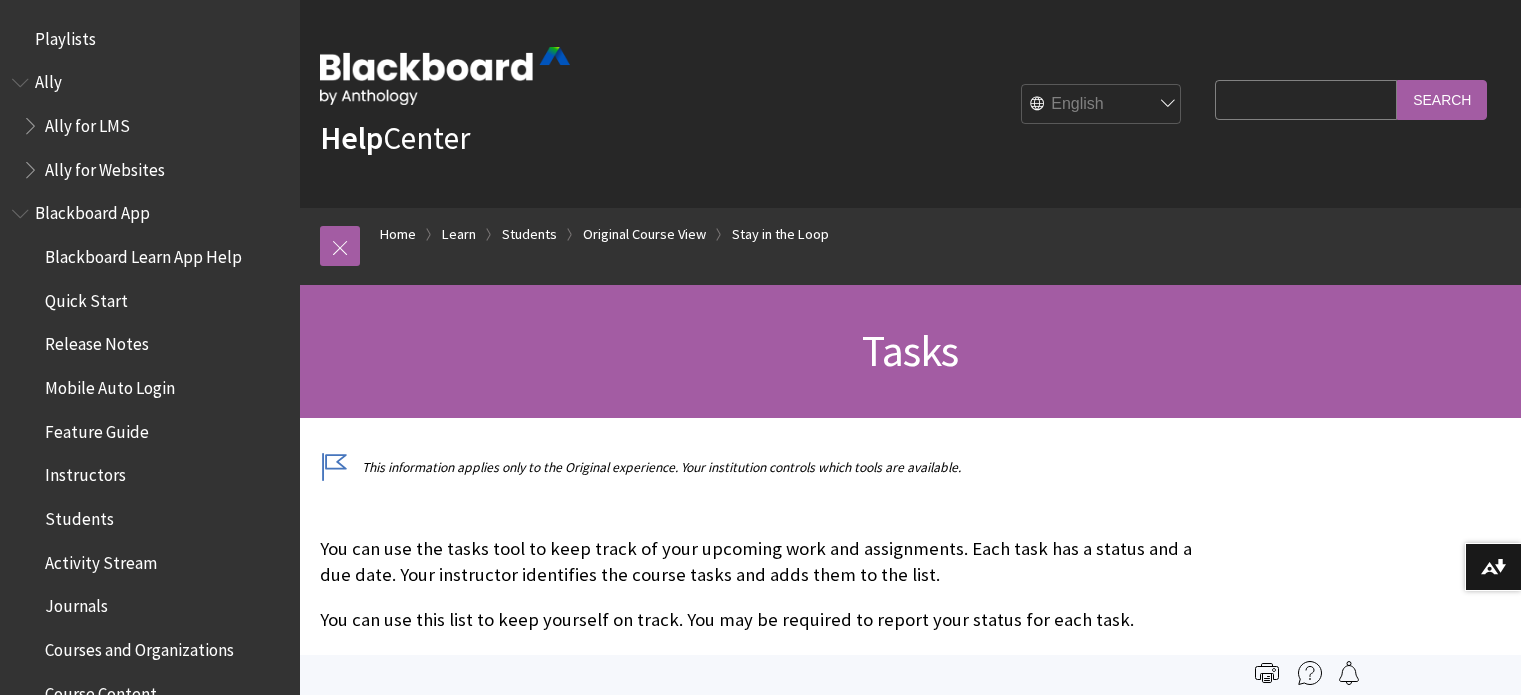 scroll, scrollTop: 0, scrollLeft: 0, axis: both 